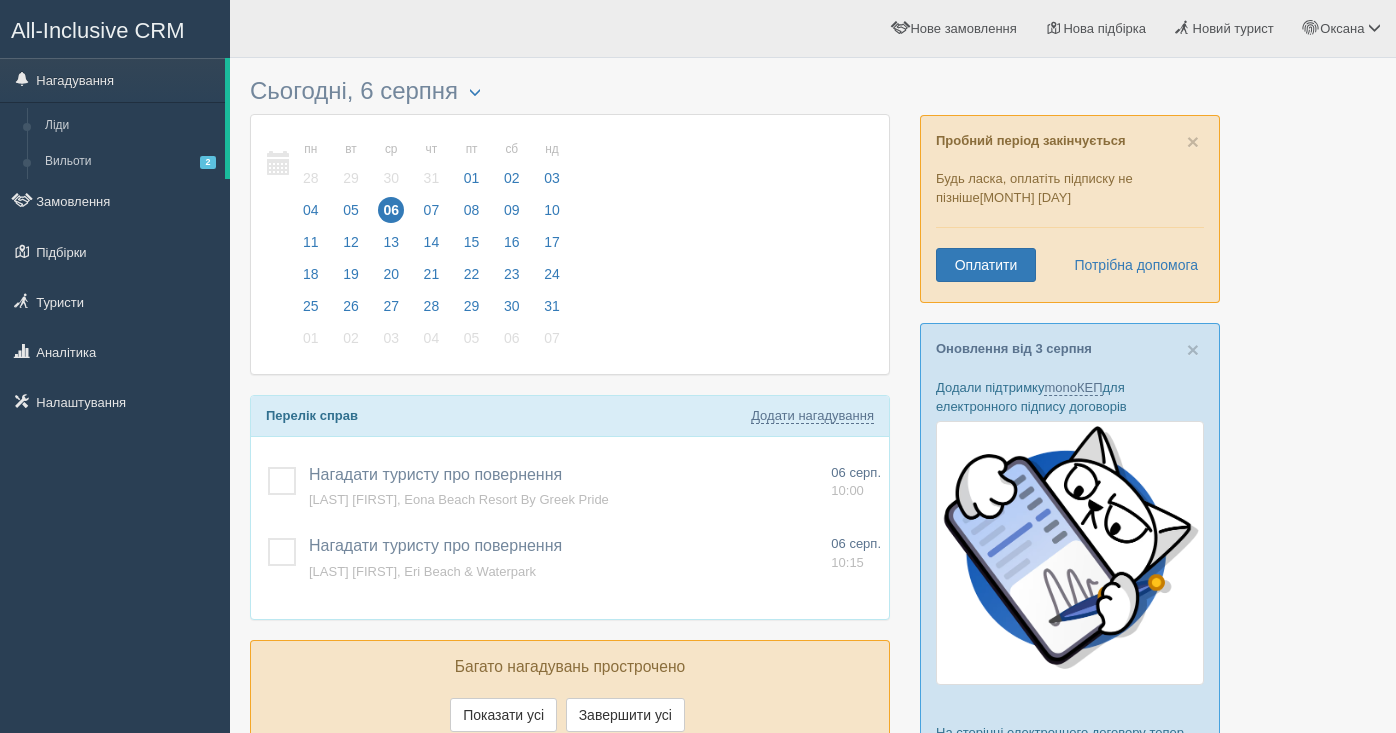 scroll, scrollTop: 0, scrollLeft: 0, axis: both 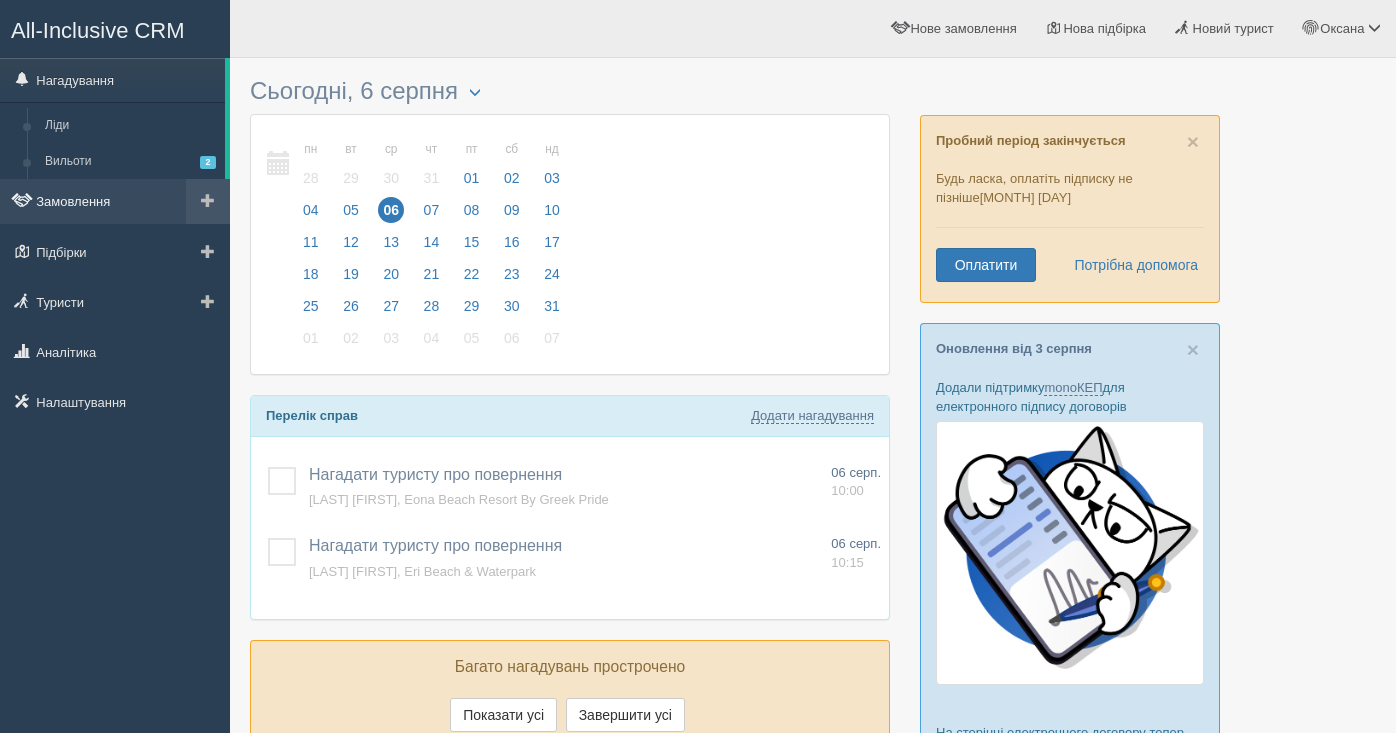 click on "Замовлення" at bounding box center [115, 201] 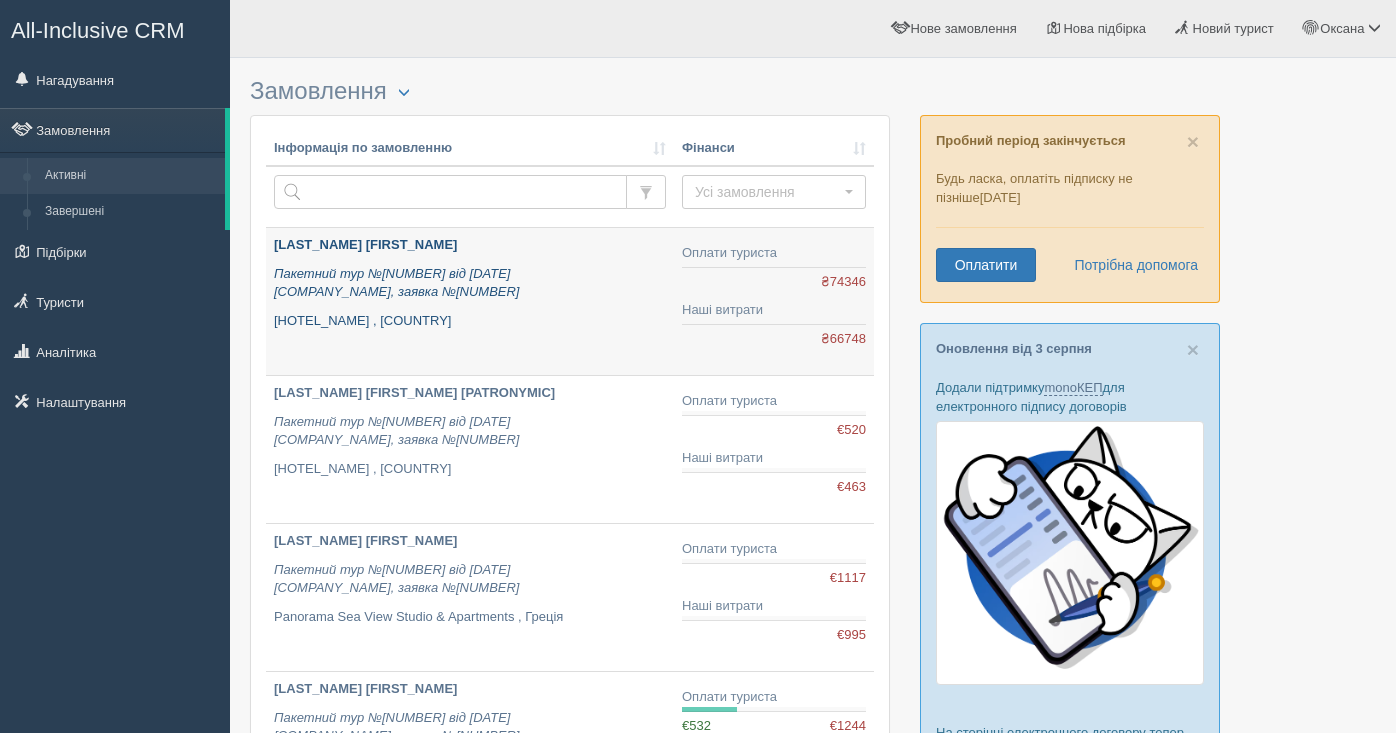scroll, scrollTop: 0, scrollLeft: 0, axis: both 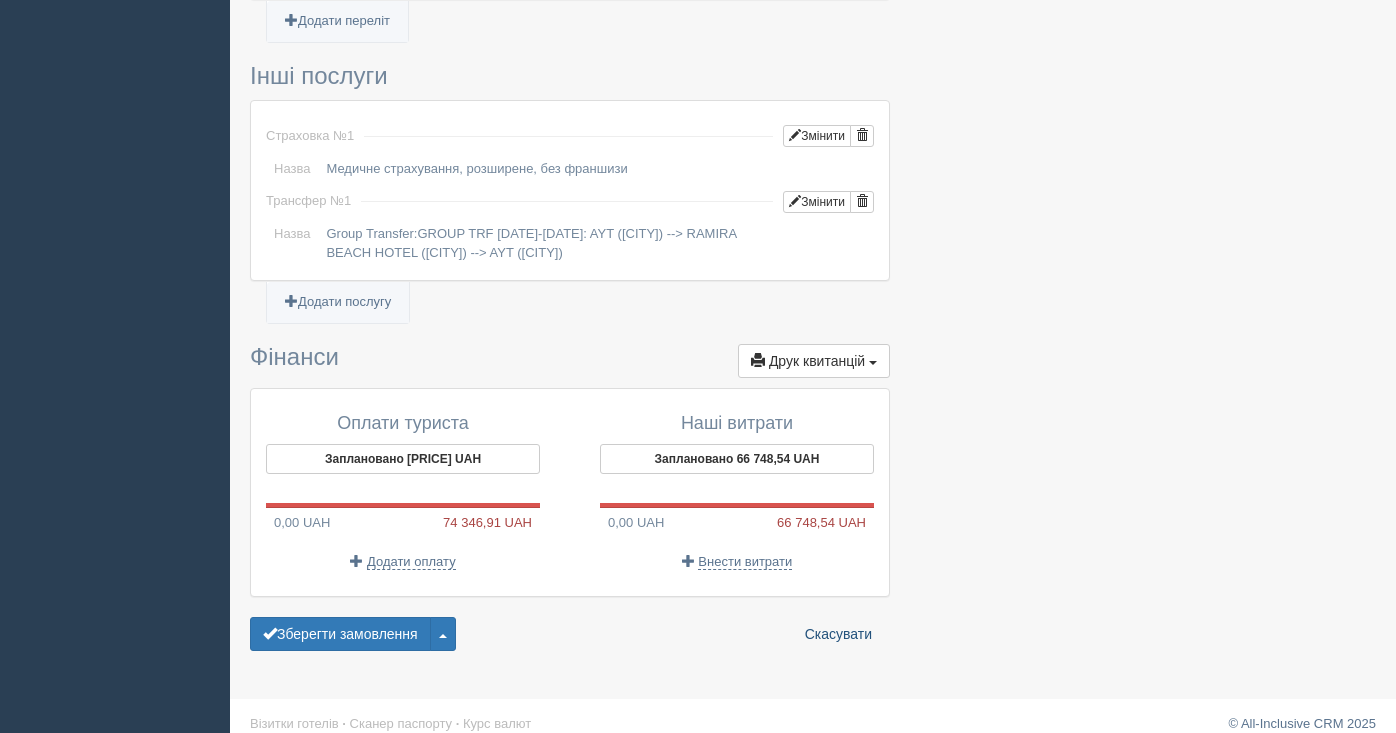 click on "Скасувати" at bounding box center [838, 634] 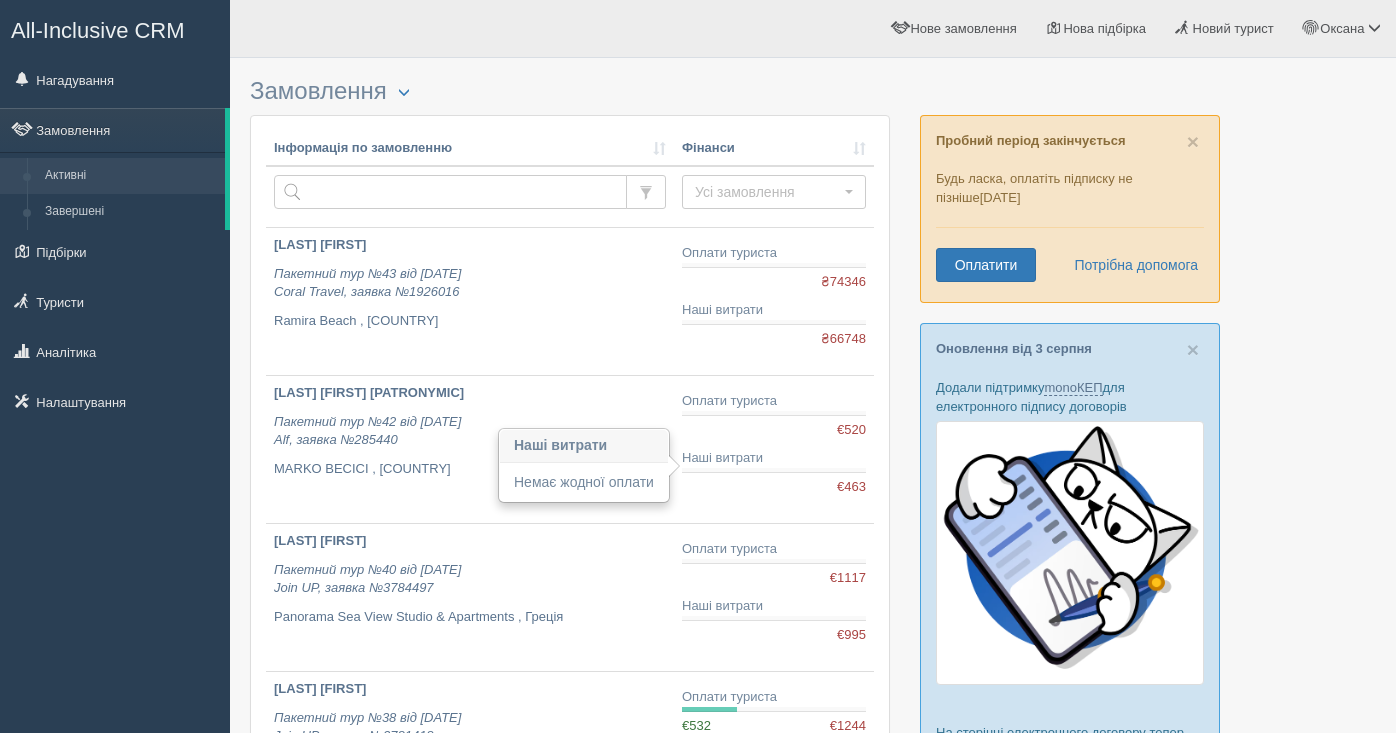 scroll, scrollTop: 0, scrollLeft: 0, axis: both 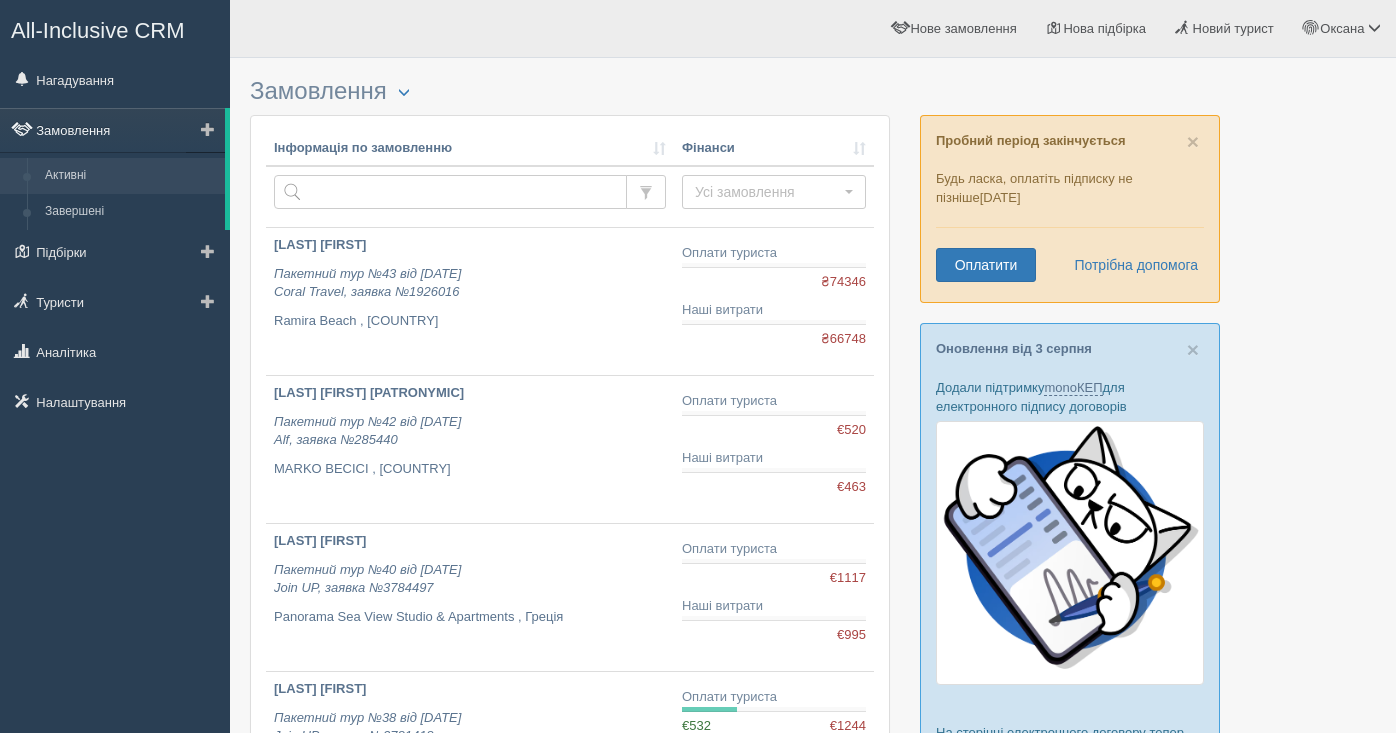 click on "Замовлення" at bounding box center [112, 130] 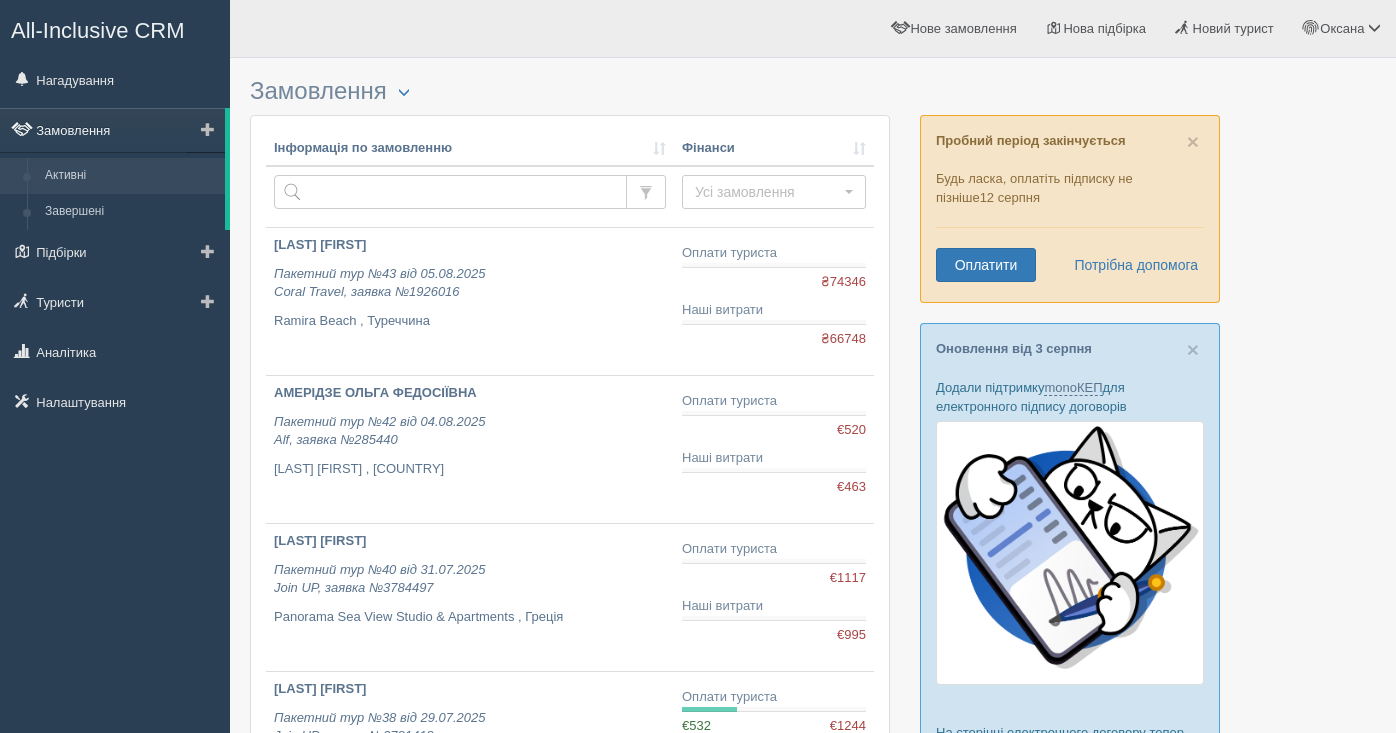 scroll, scrollTop: 0, scrollLeft: 0, axis: both 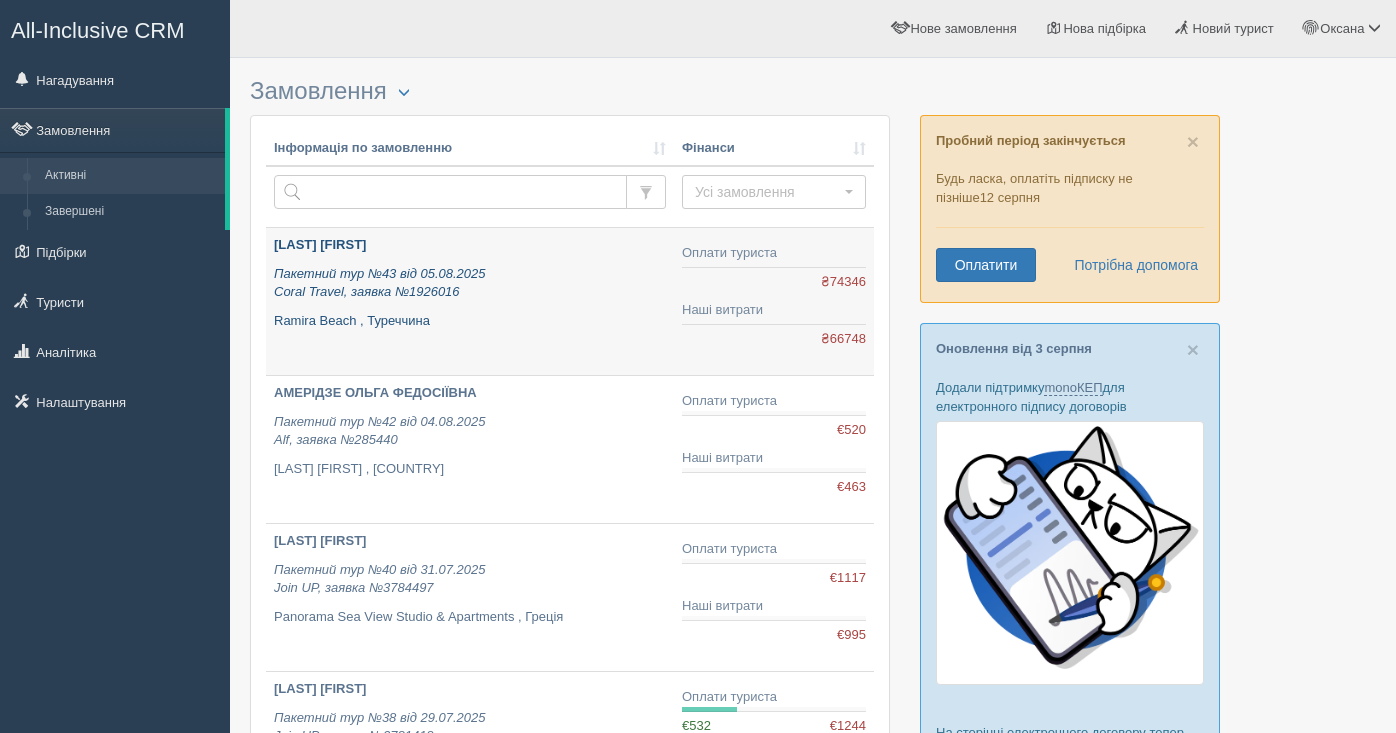 click on "Пакетний тур №43 від 05.08.2025
Coral Travel, заявка №1926016" at bounding box center [470, 283] 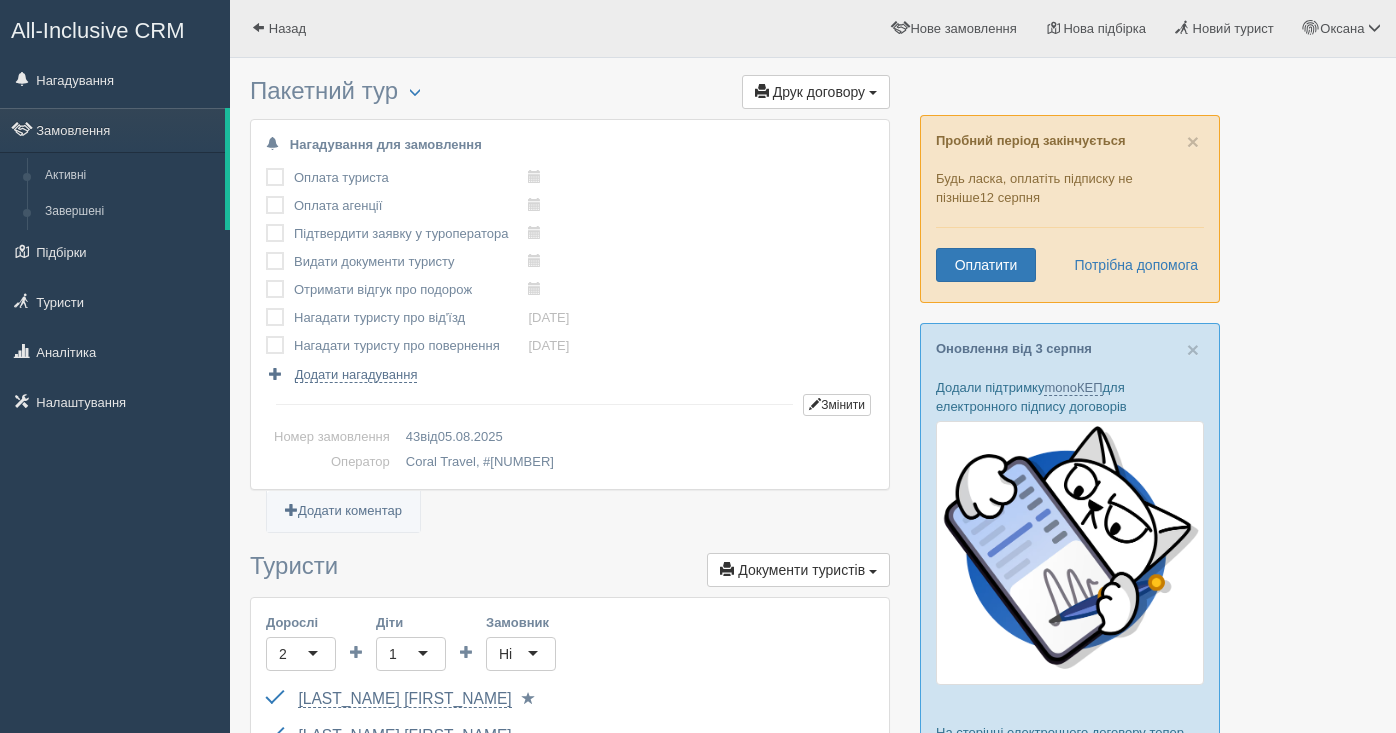 scroll, scrollTop: 0, scrollLeft: 0, axis: both 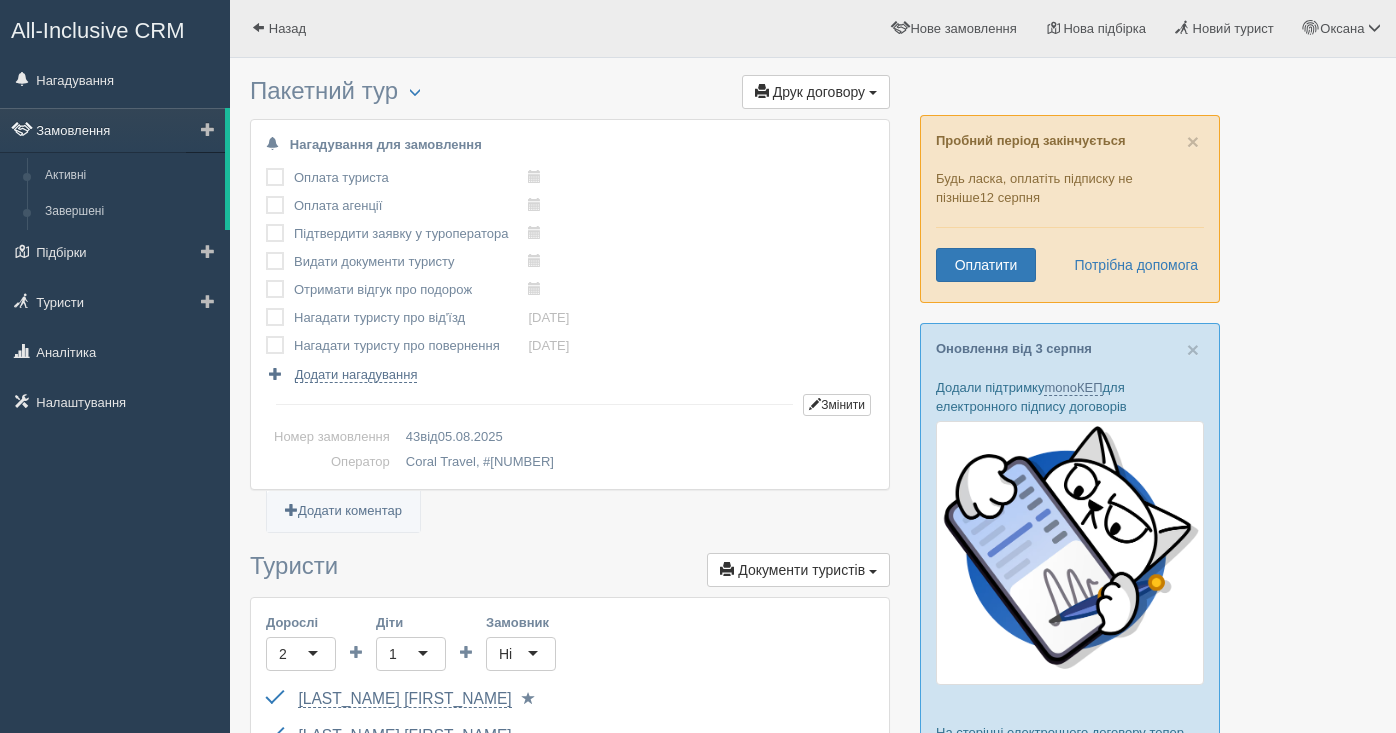 click on "Замовлення" at bounding box center (112, 130) 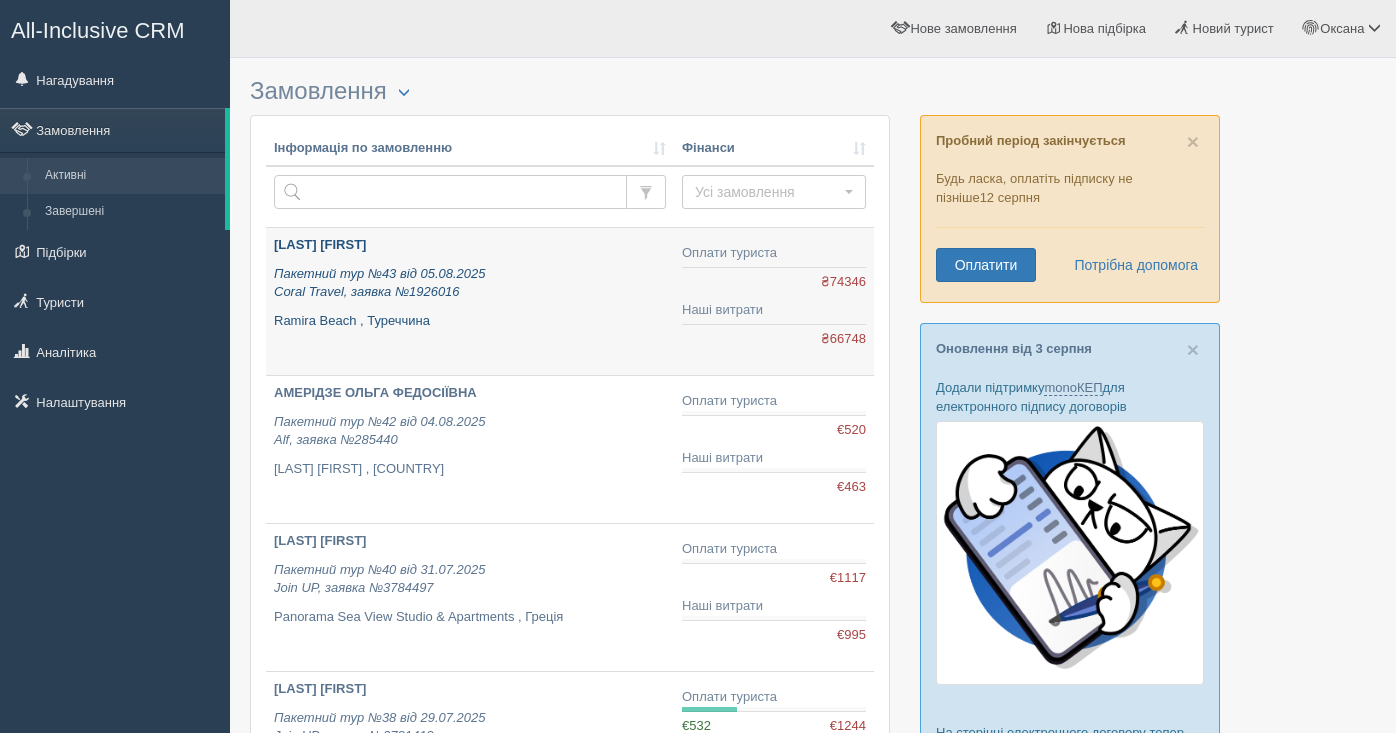 scroll, scrollTop: 0, scrollLeft: 0, axis: both 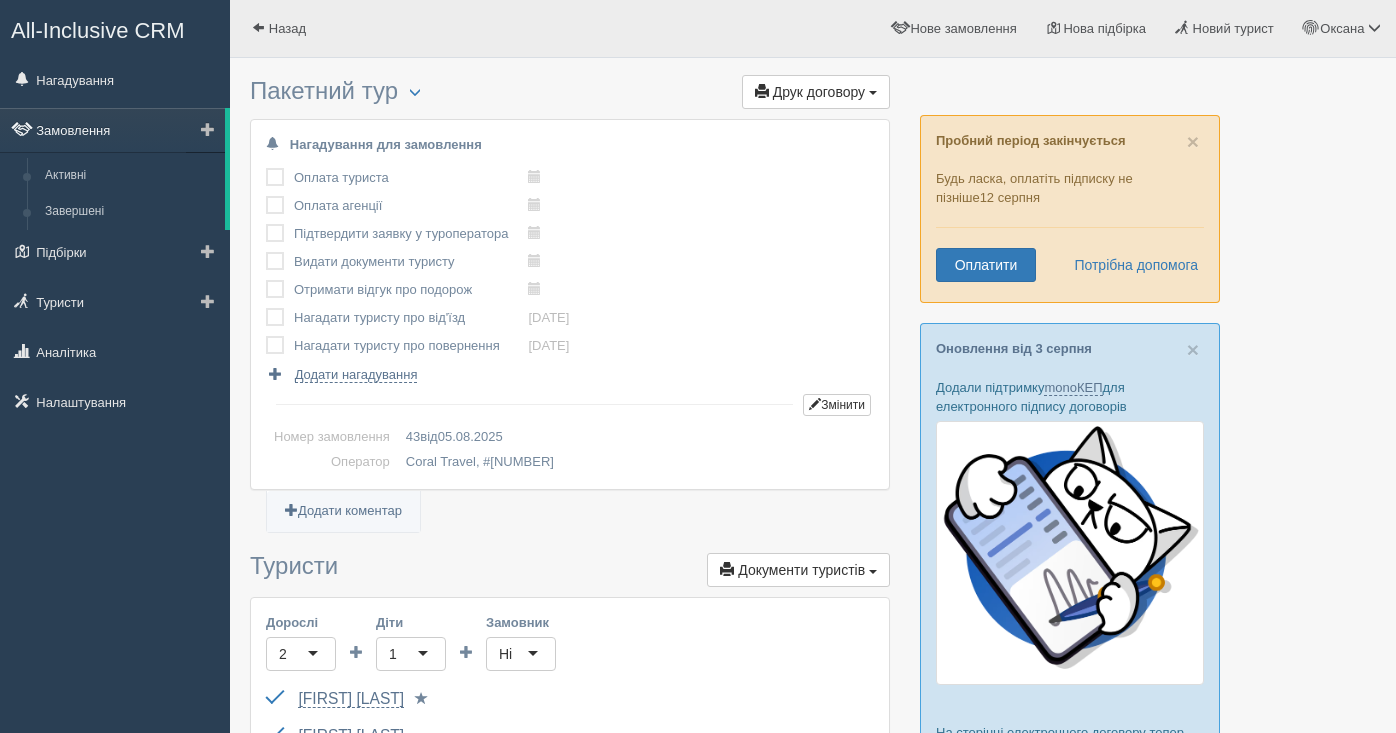 click on "Замовлення" at bounding box center (112, 130) 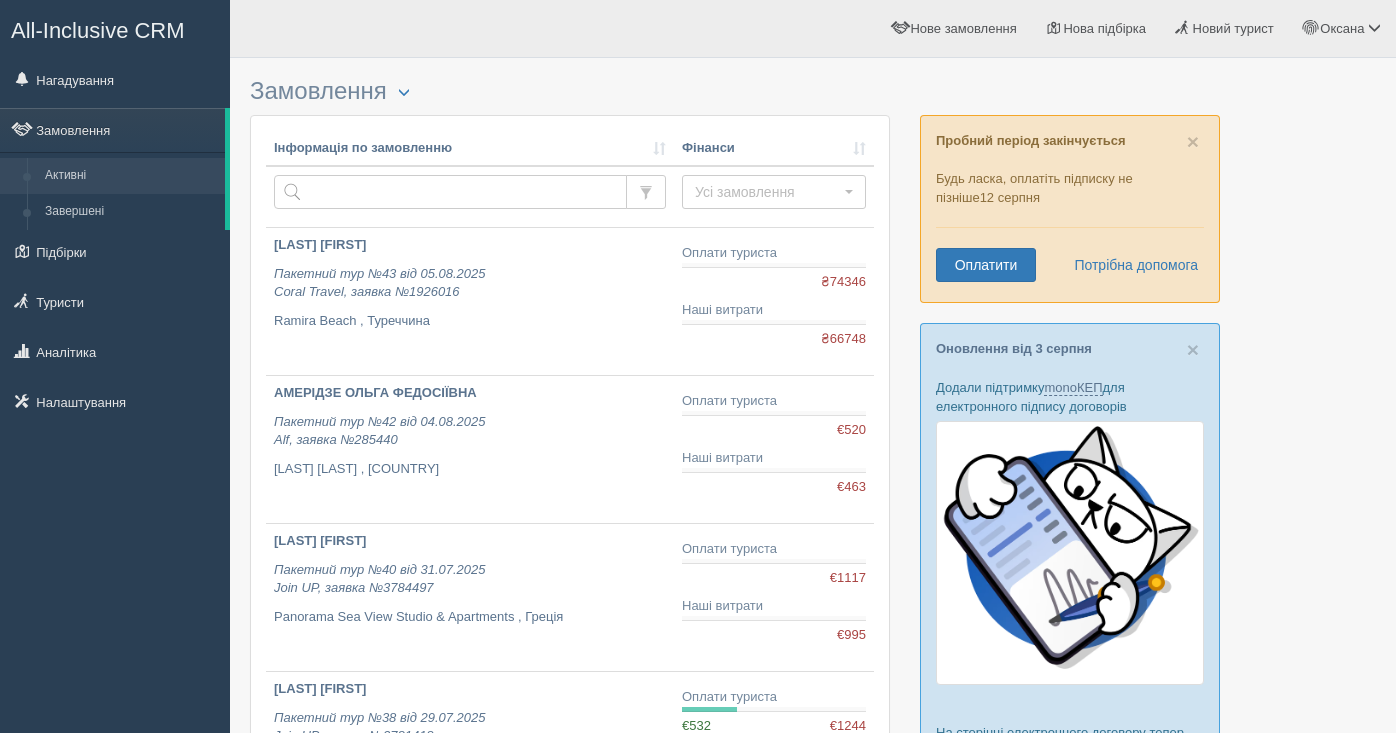 scroll, scrollTop: 0, scrollLeft: 0, axis: both 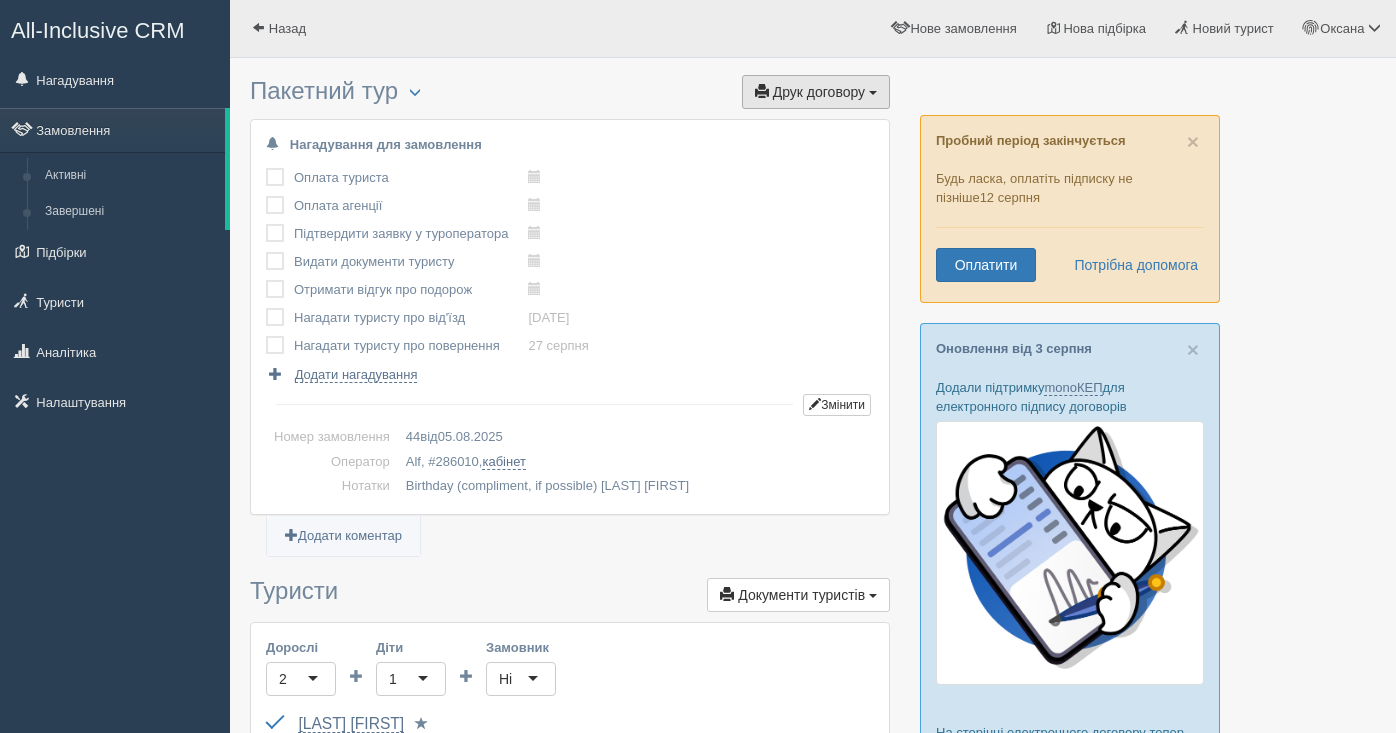 click on "Друк договору" at bounding box center (819, 92) 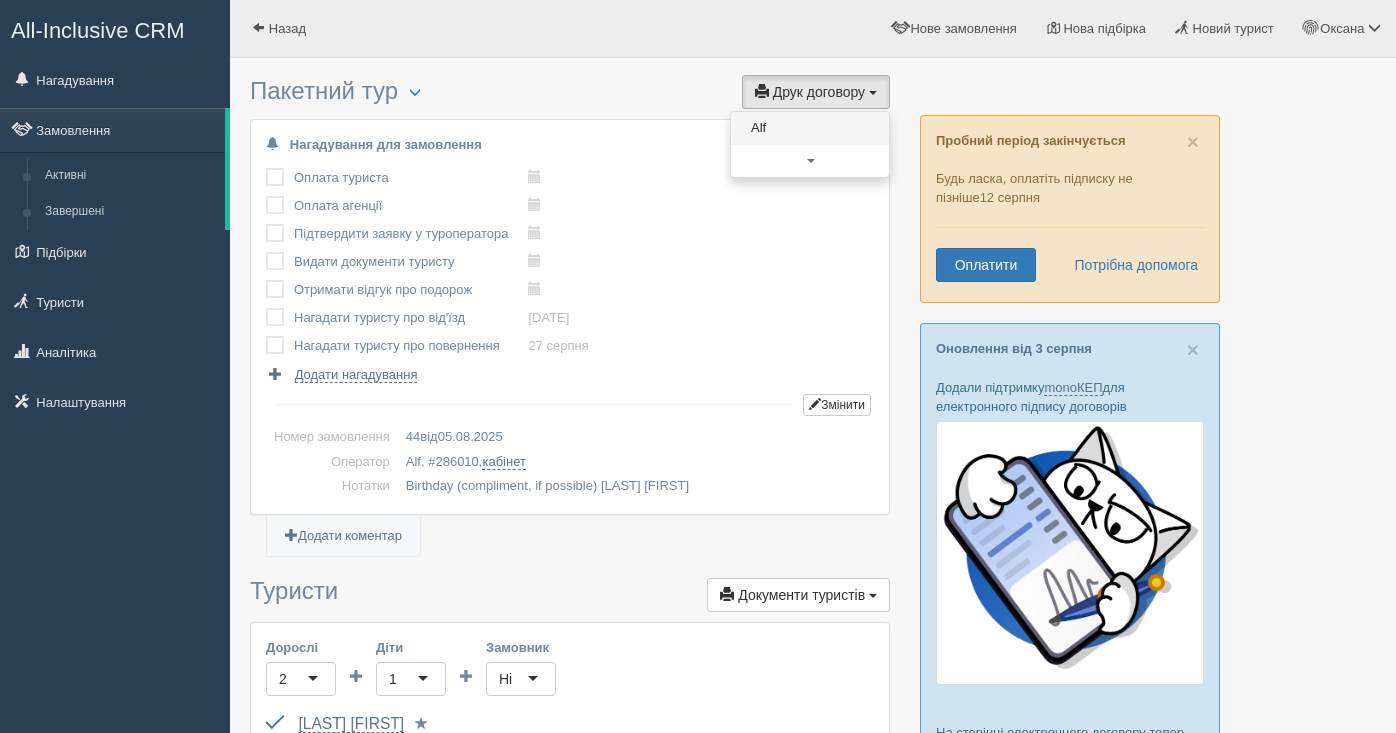 click on "Alf" at bounding box center (810, 128) 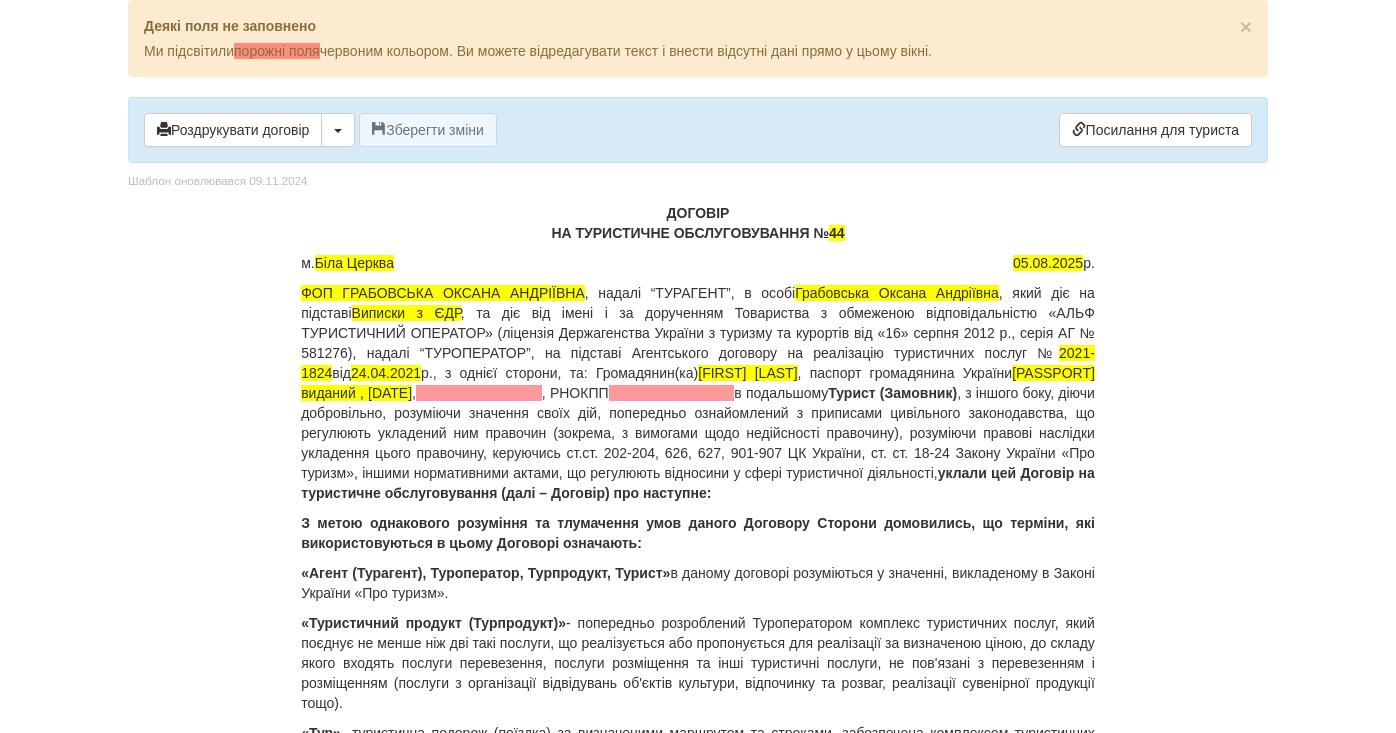 scroll, scrollTop: 0, scrollLeft: 0, axis: both 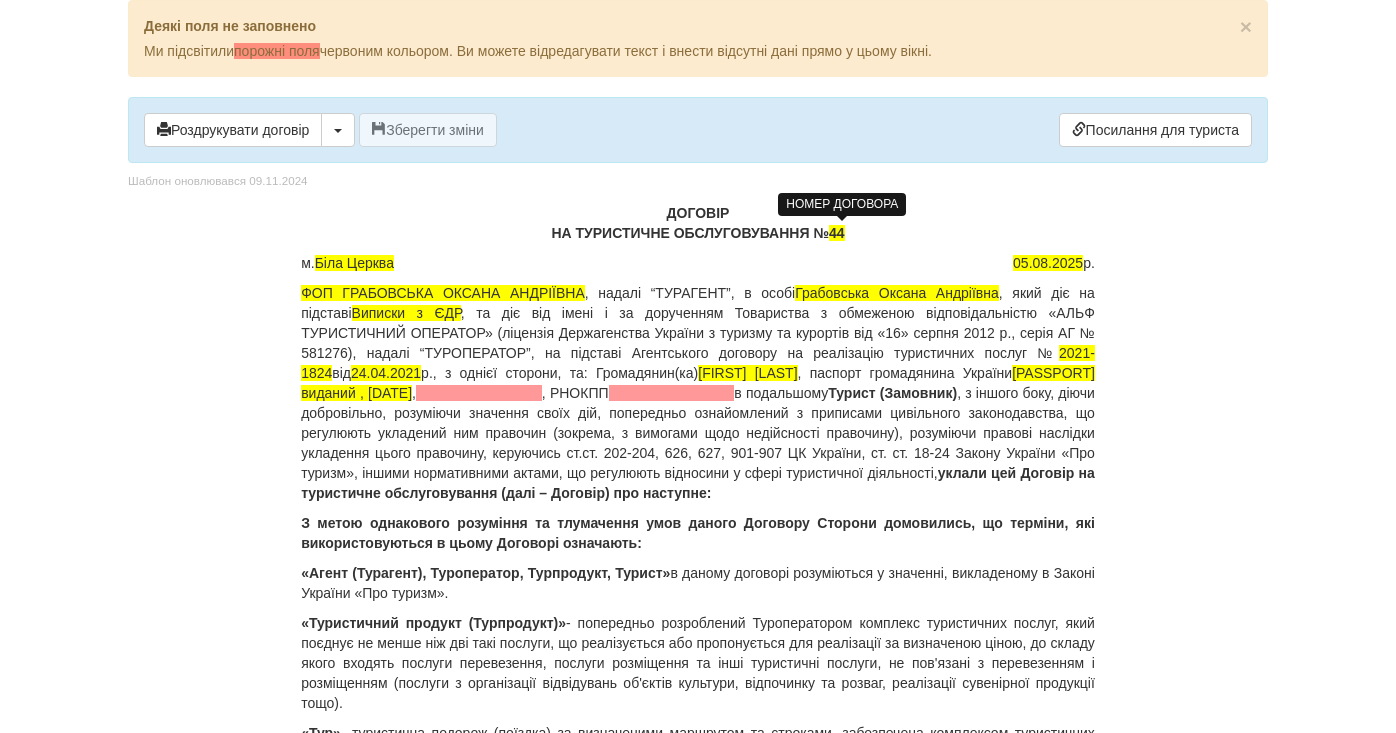 click on "44" at bounding box center [837, 233] 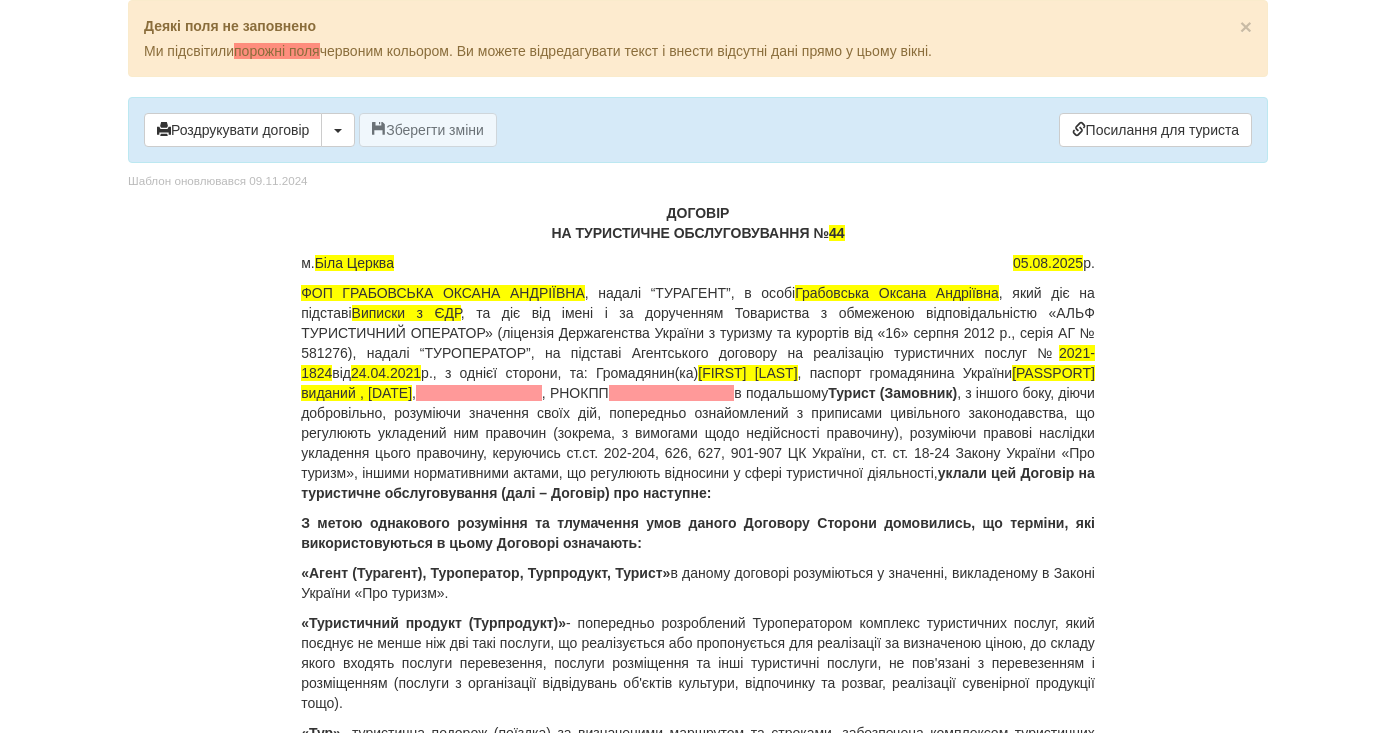 type 